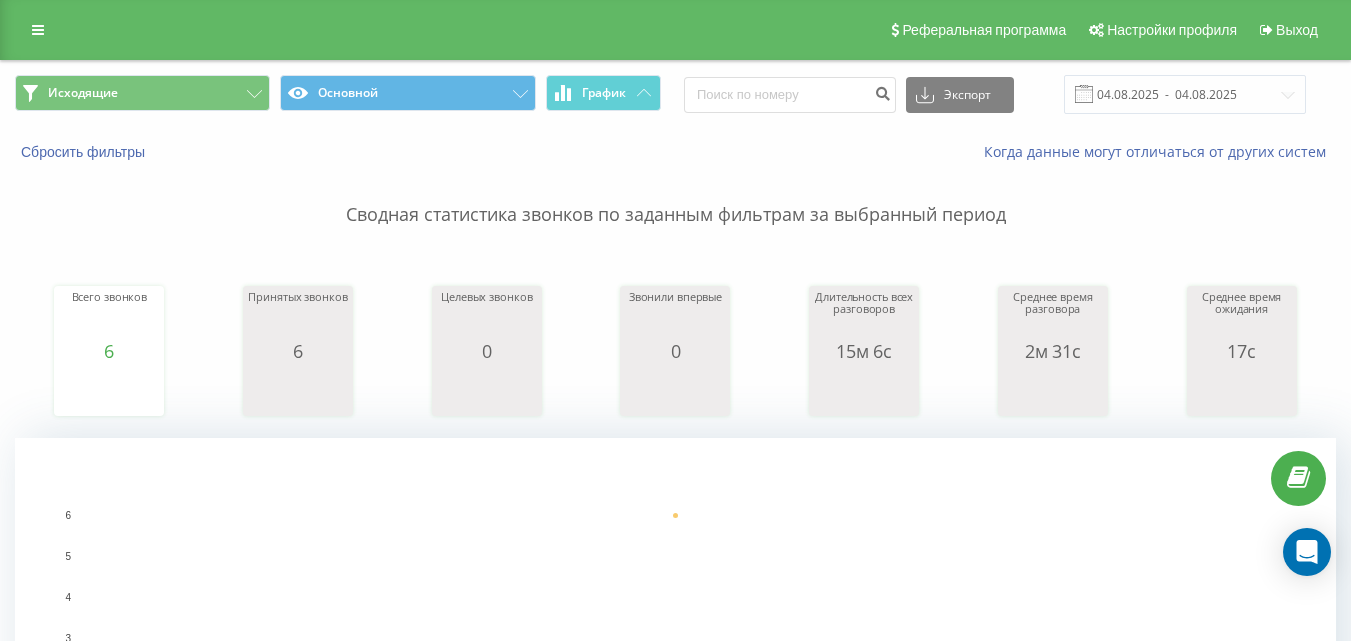 scroll, scrollTop: 0, scrollLeft: 0, axis: both 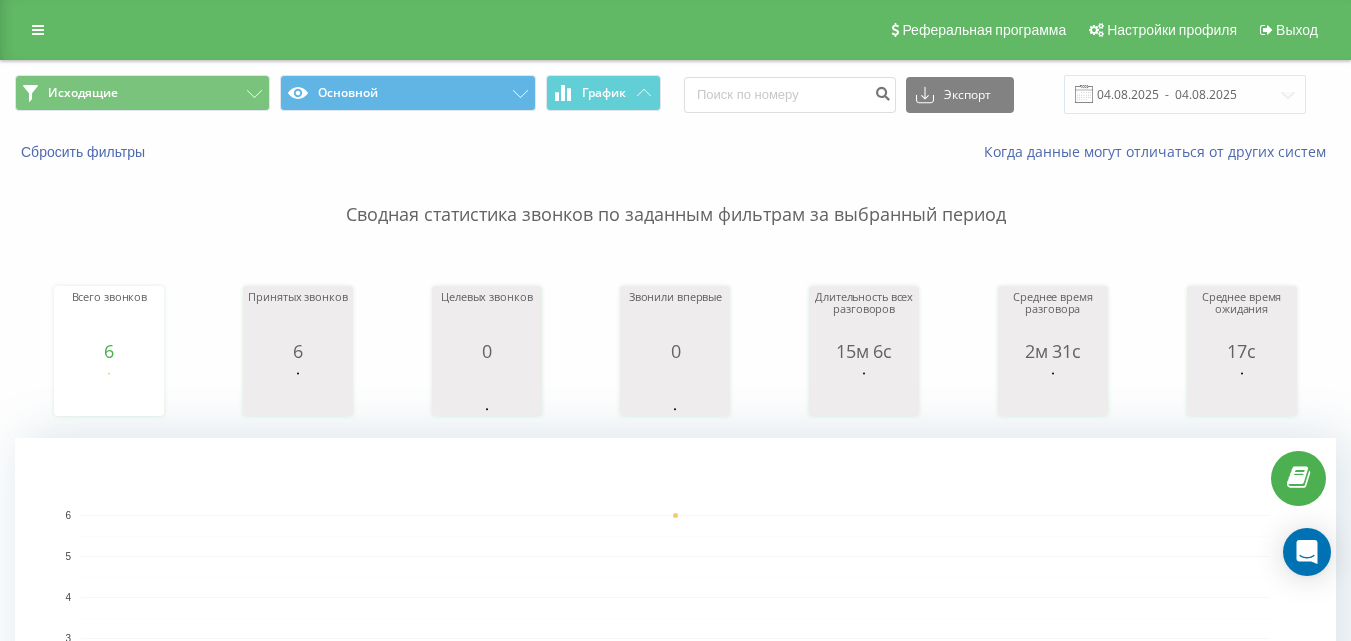 click on "Исходящие Основной График Экспорт .csv .xls .xlsx [DATE]  -  [DATE]" at bounding box center [675, 94] 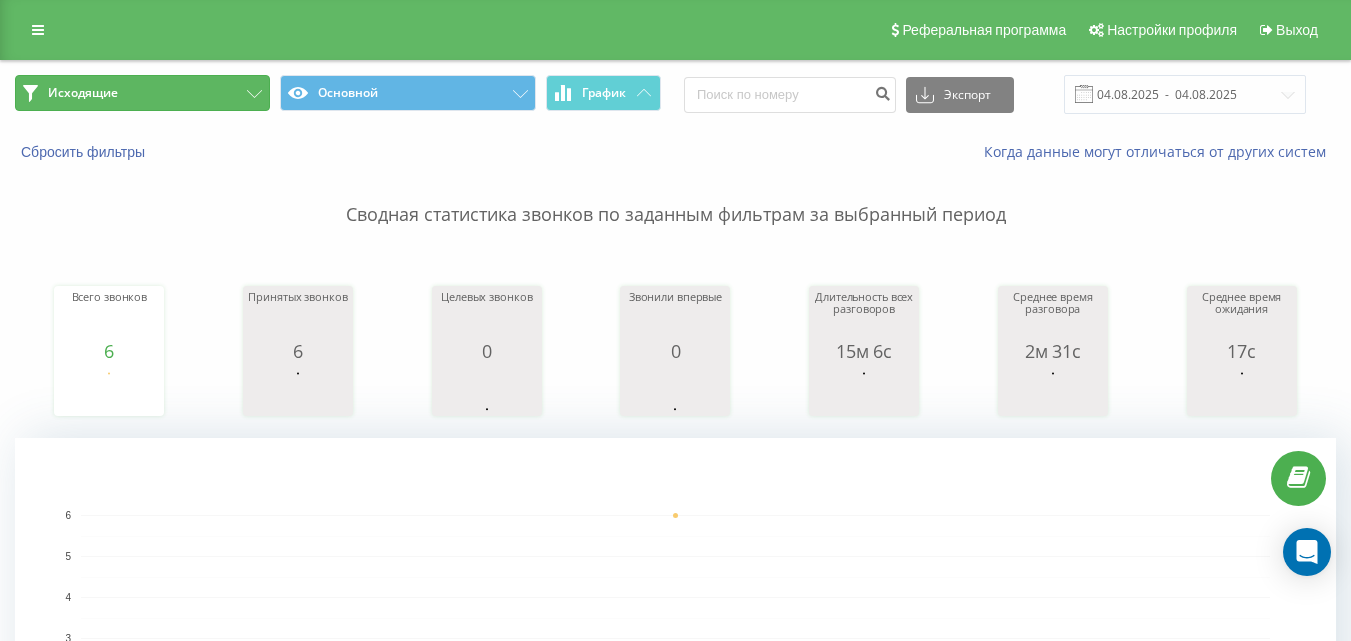 click on "Исходящие" at bounding box center [142, 93] 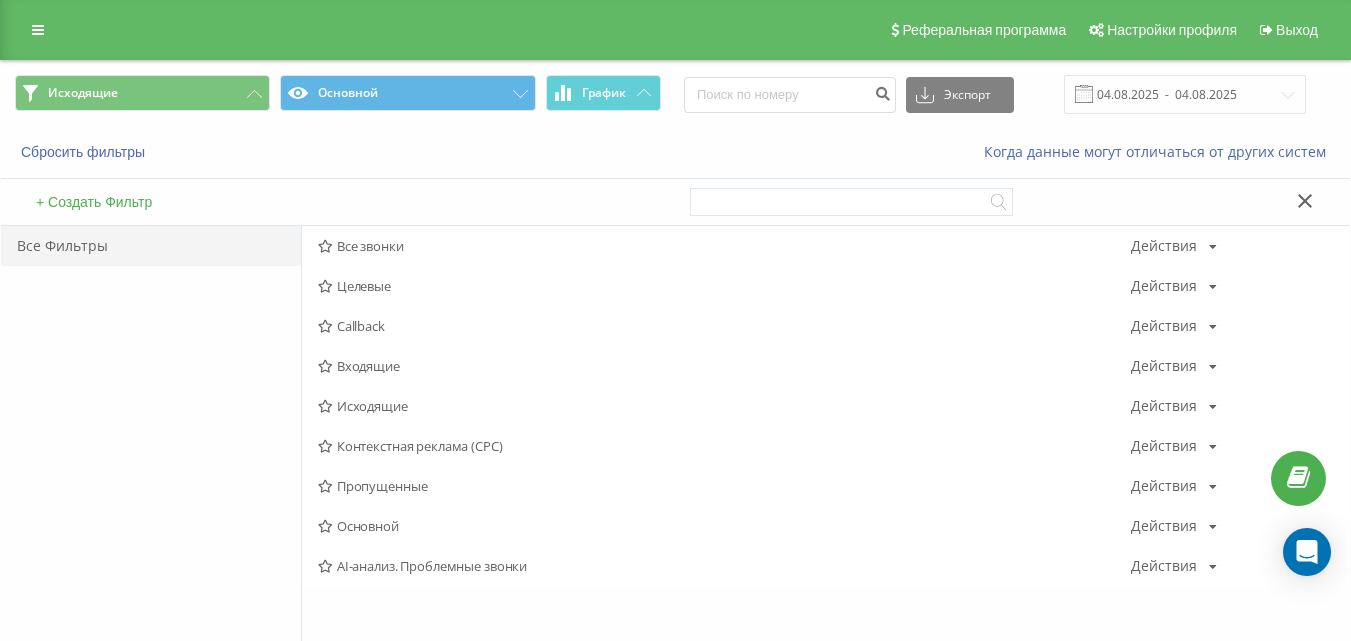 click on "Входящие" at bounding box center [724, 366] 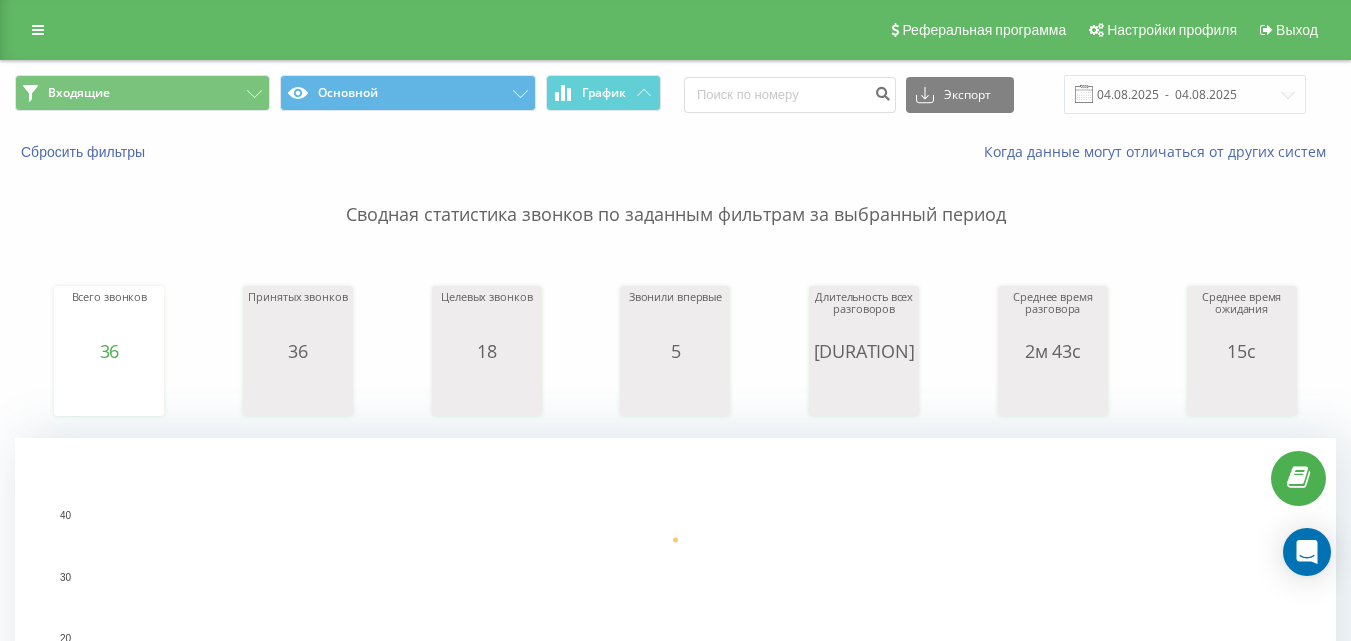 scroll, scrollTop: 0, scrollLeft: 0, axis: both 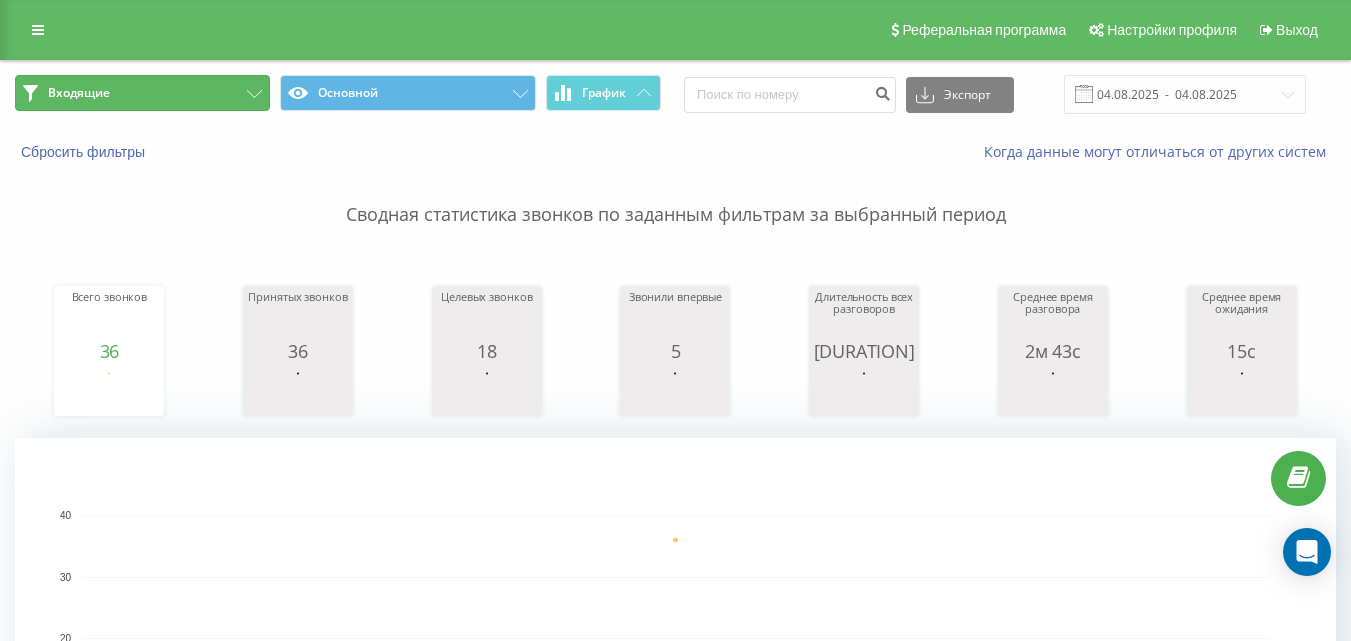 click on "Входящие" at bounding box center [142, 93] 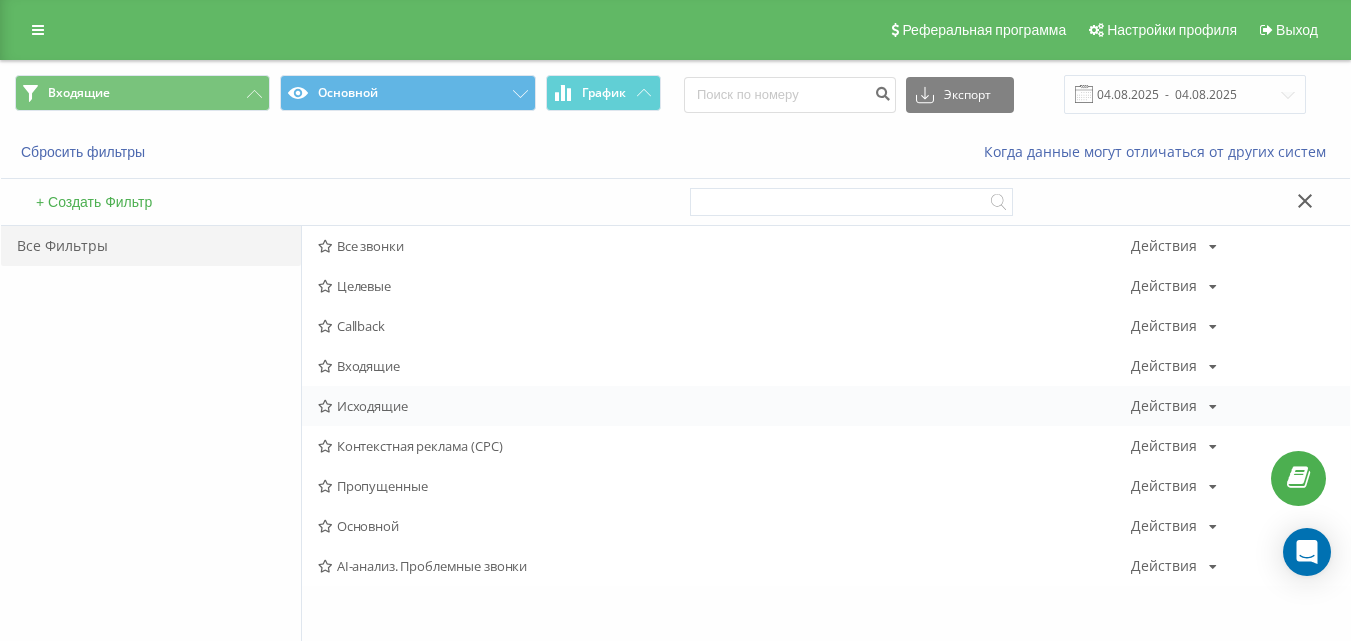 click on "Исходящие Действия Редактировать Копировать Удалить По умолчанию Поделиться" at bounding box center (826, 406) 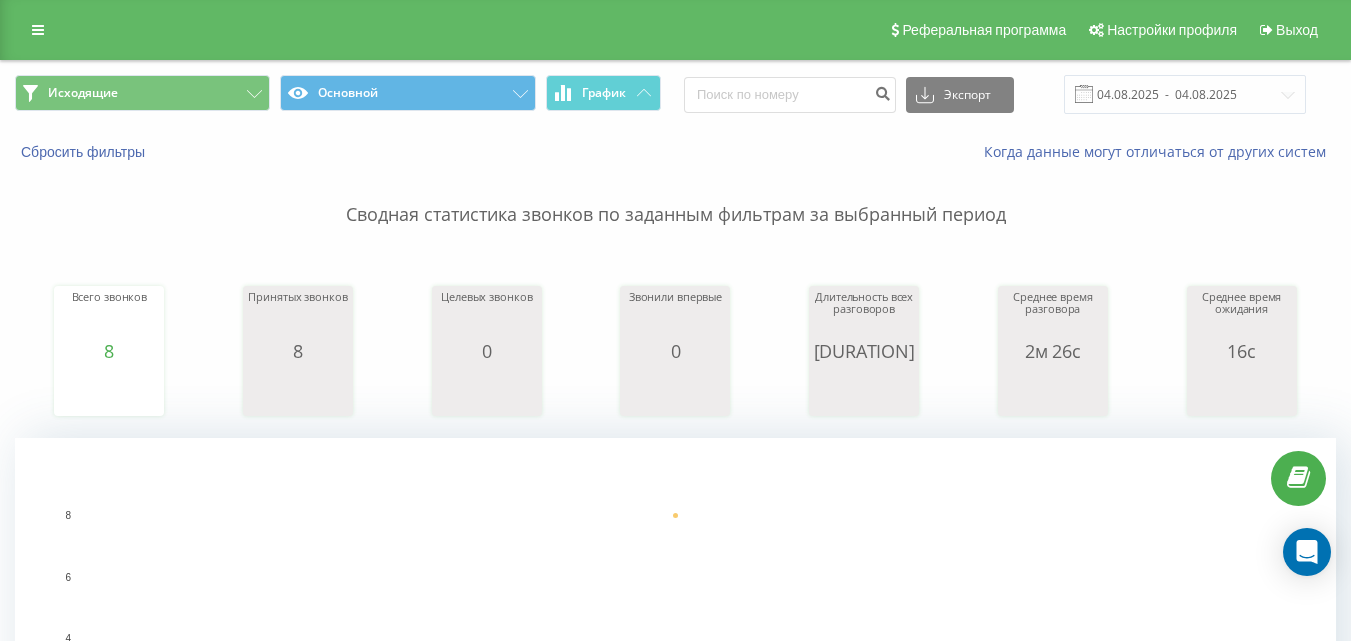 click 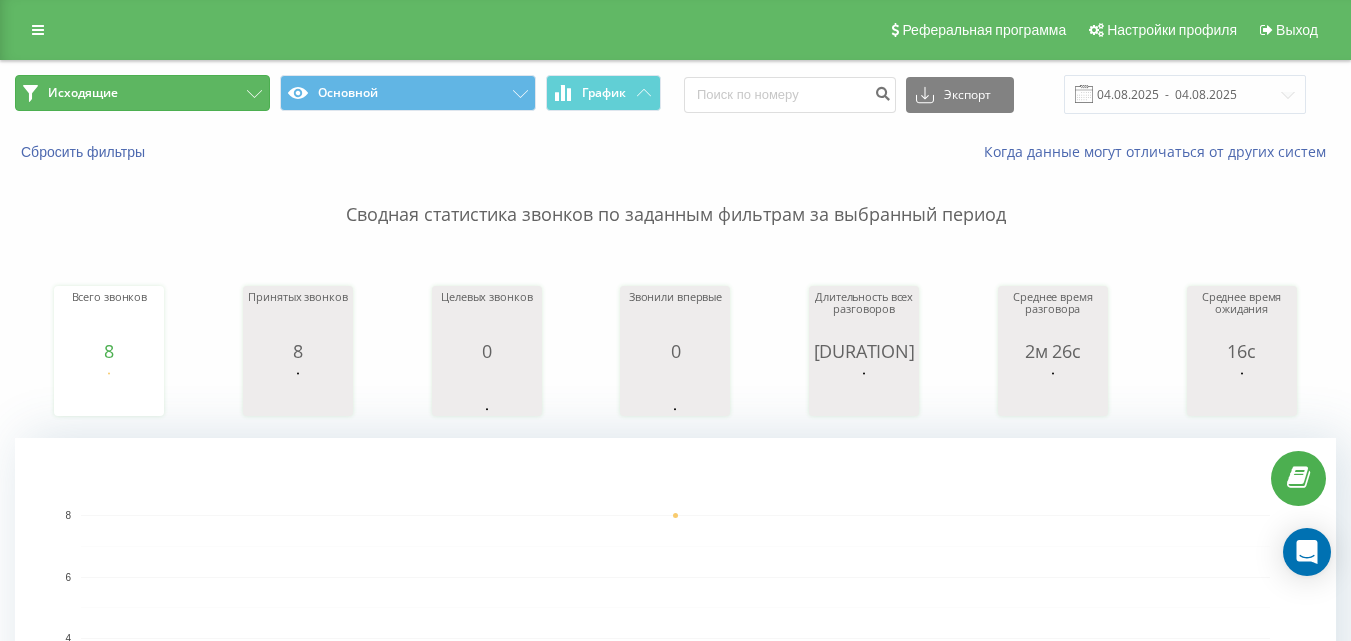 click on "Исходящие" at bounding box center [142, 93] 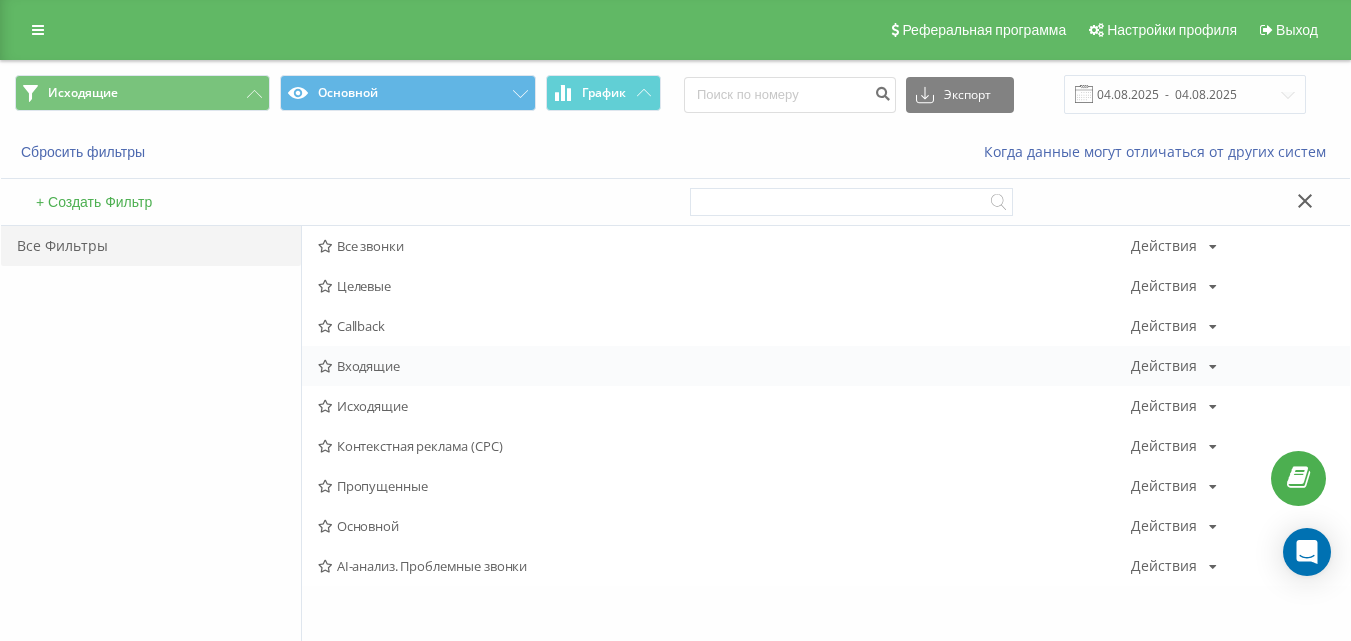 click on "Входящие" at bounding box center [724, 366] 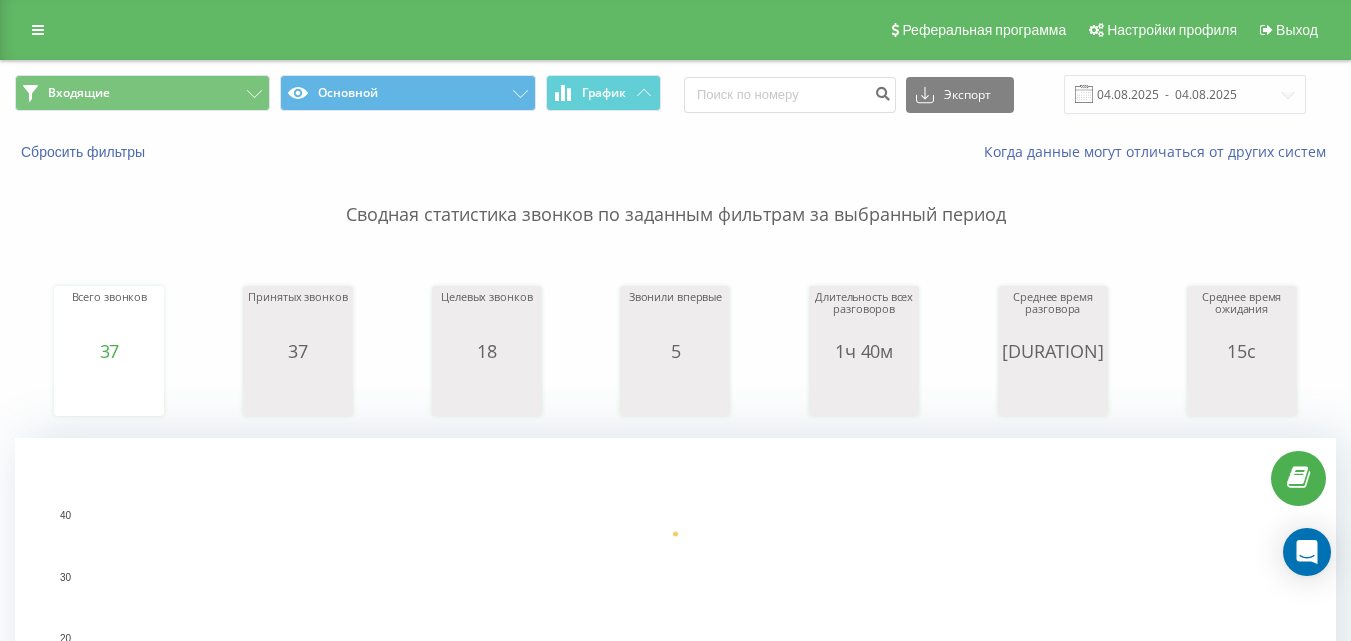 drag, startPoint x: 727, startPoint y: 458, endPoint x: 691, endPoint y: 448, distance: 37.363083 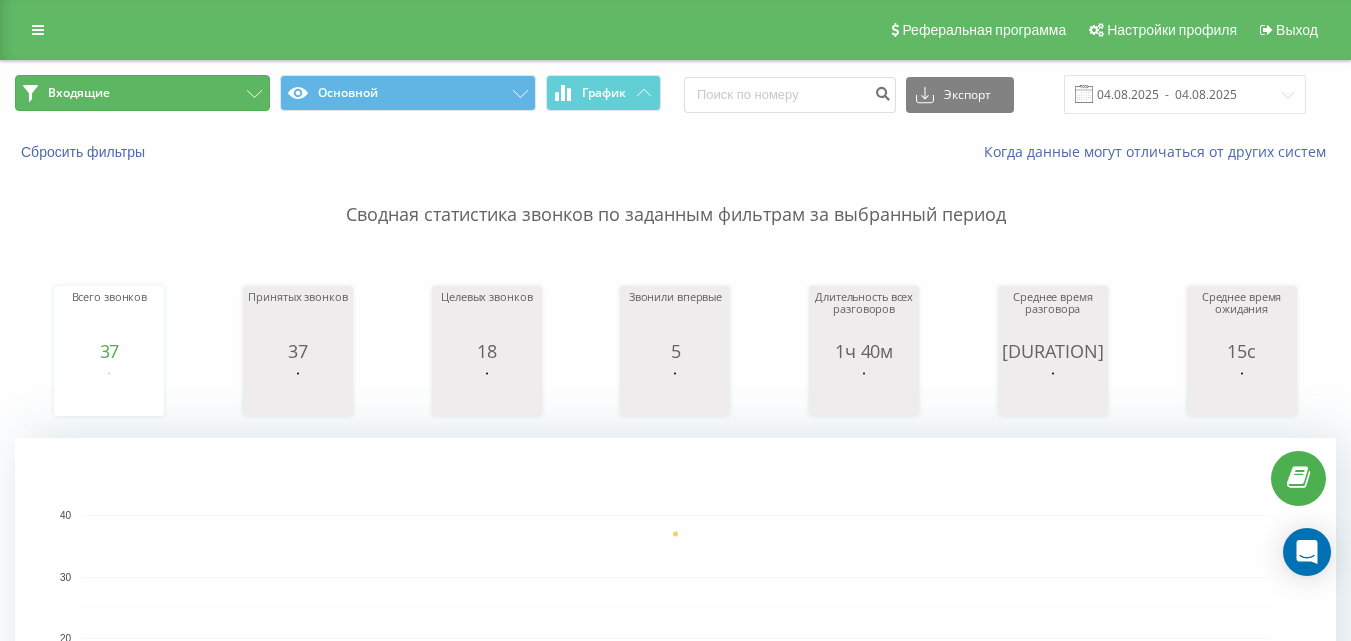 click on "Входящие" at bounding box center [142, 93] 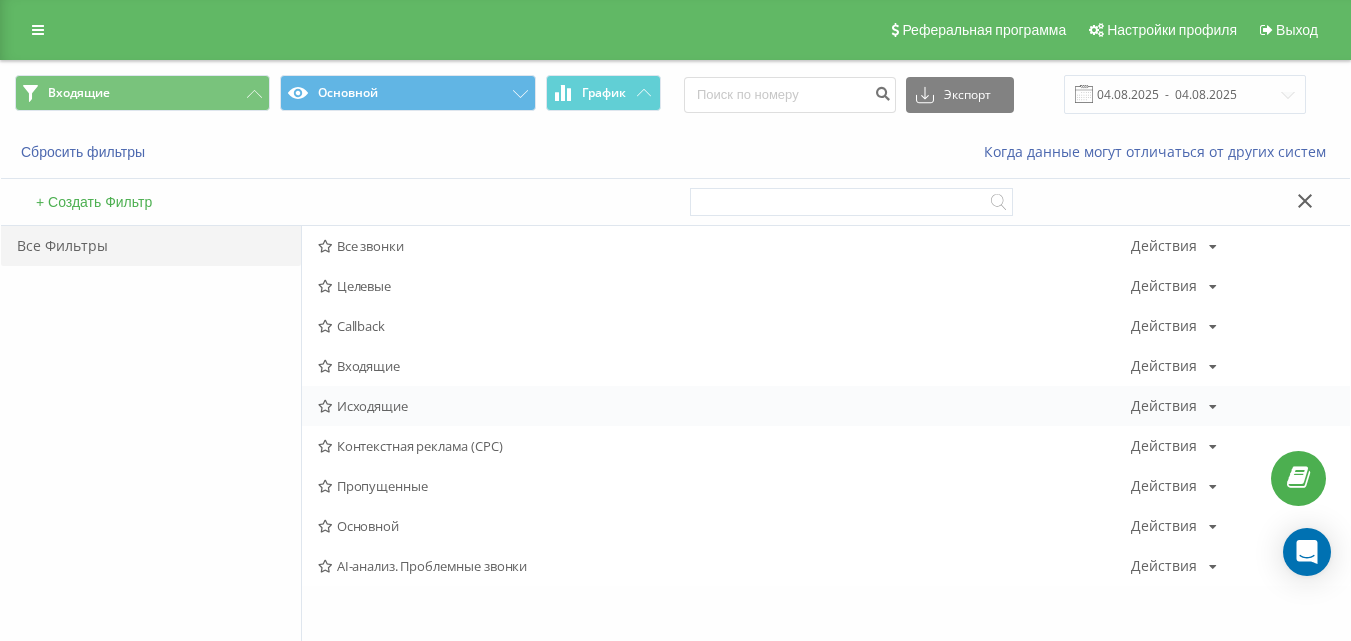 click on "Исходящие" at bounding box center (724, 406) 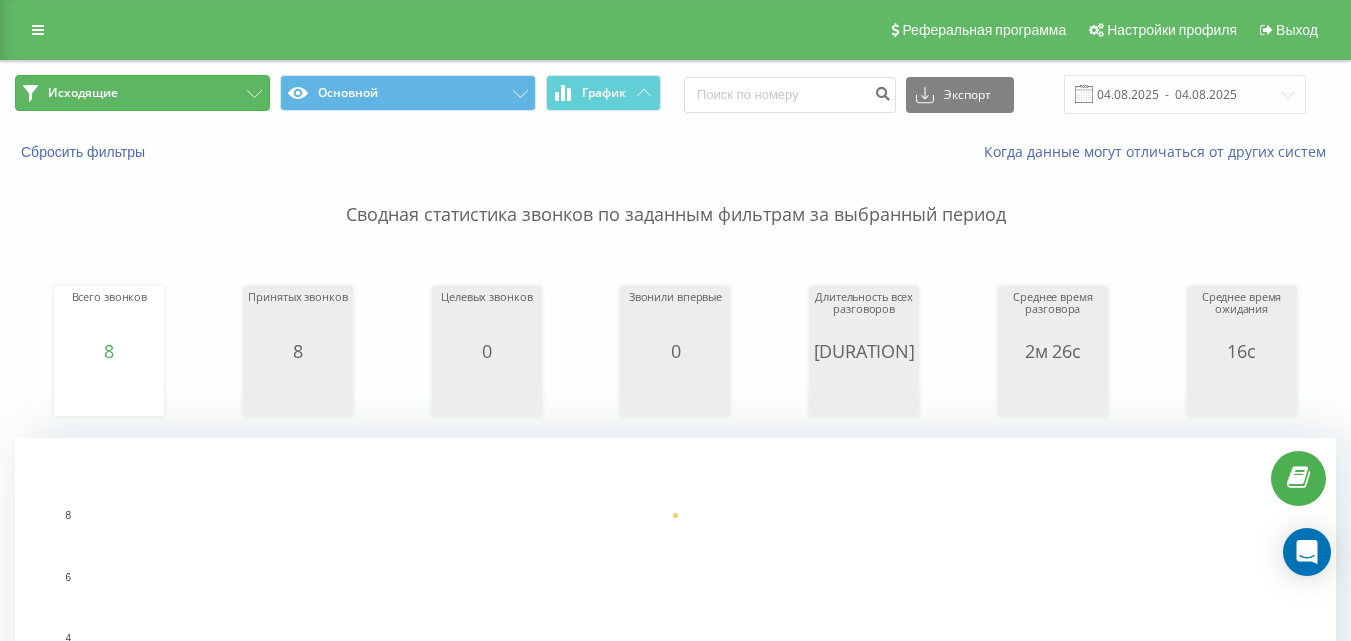 click on "Исходящие" at bounding box center (142, 93) 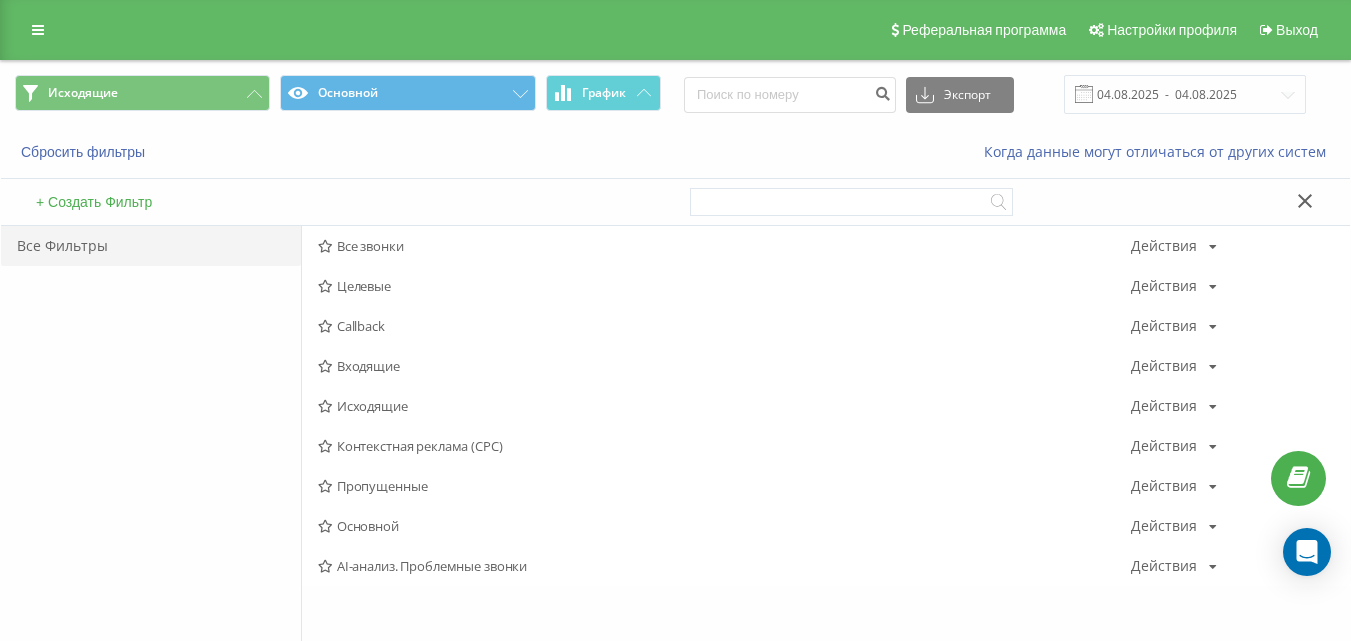 drag, startPoint x: 424, startPoint y: 361, endPoint x: 424, endPoint y: 373, distance: 12 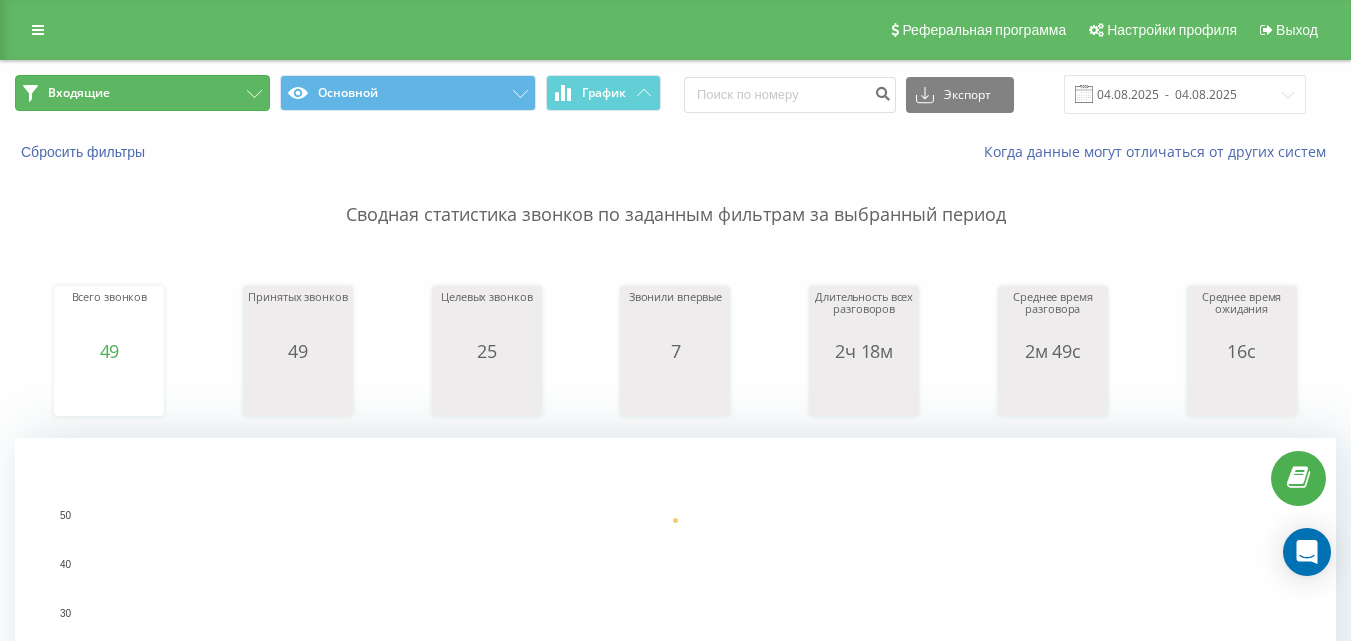 click on "Входящие" at bounding box center (142, 93) 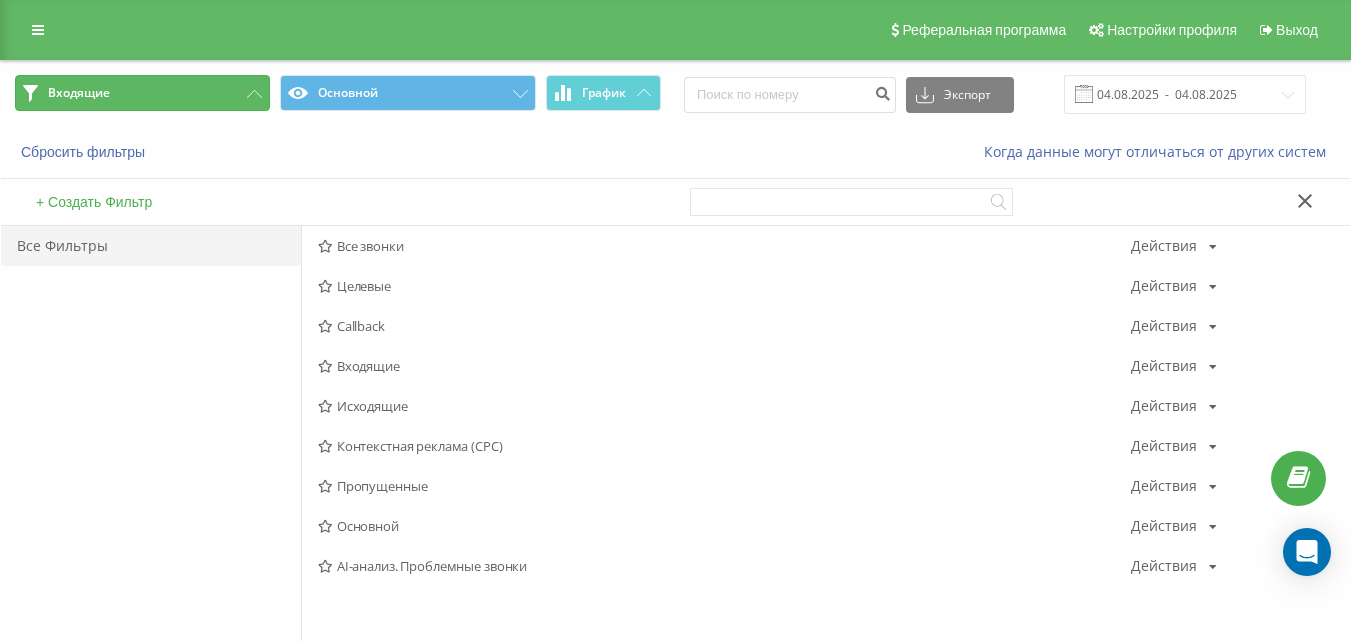 click on "Входящие" at bounding box center [142, 93] 